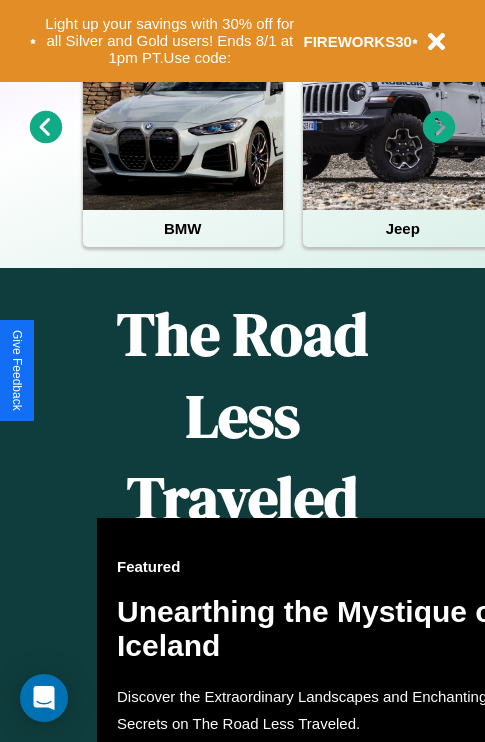 scroll, scrollTop: 1558, scrollLeft: 0, axis: vertical 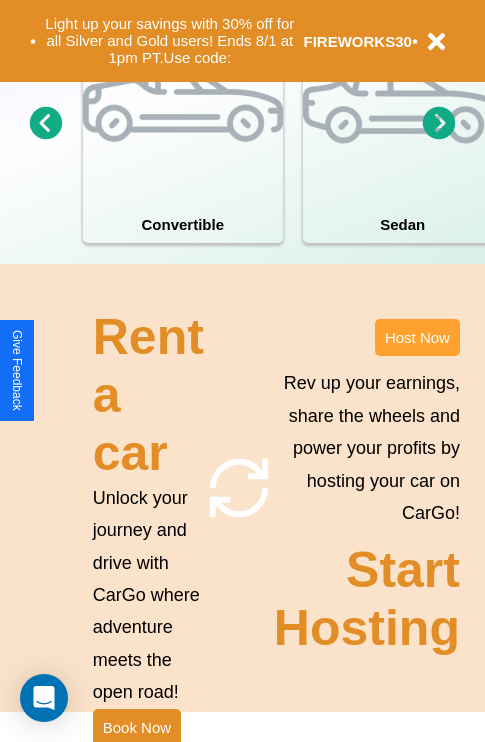 click on "Host Now" at bounding box center (417, 337) 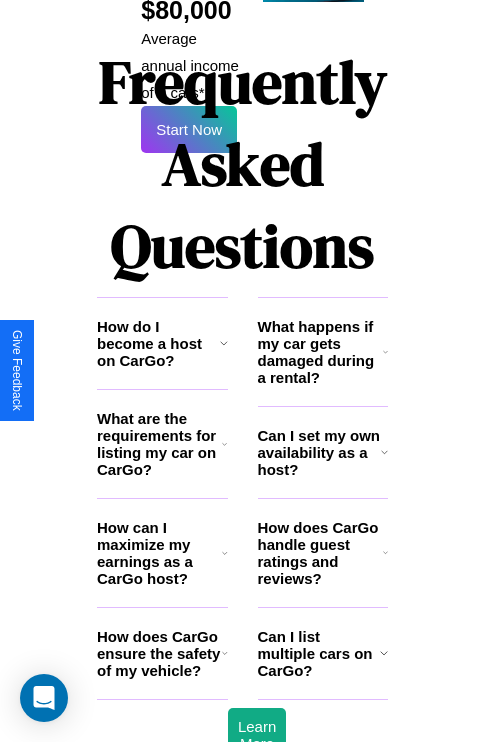 scroll, scrollTop: 3255, scrollLeft: 0, axis: vertical 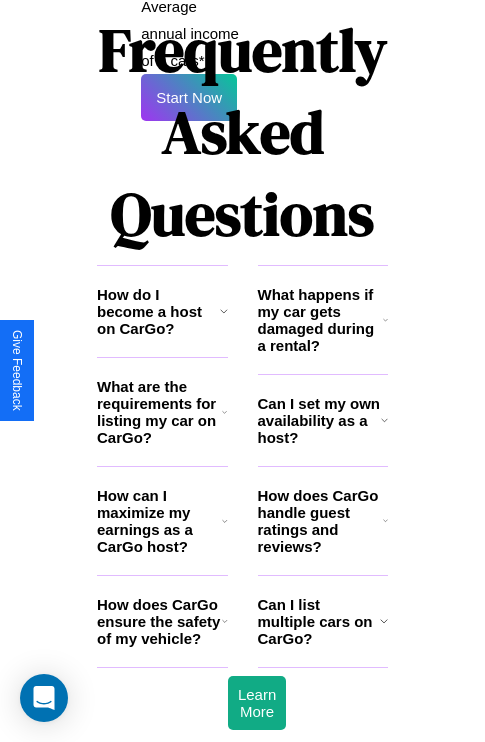click on "Can I list multiple cars on CarGo?" at bounding box center [319, 621] 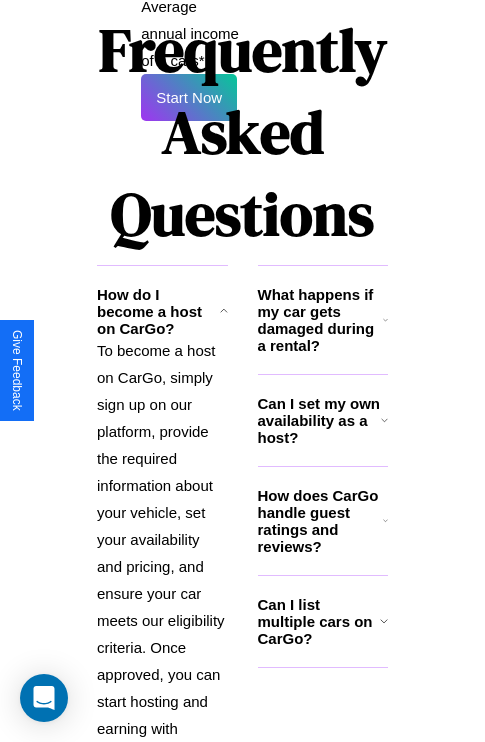 click on "Can I list multiple cars on CarGo?" at bounding box center [319, 621] 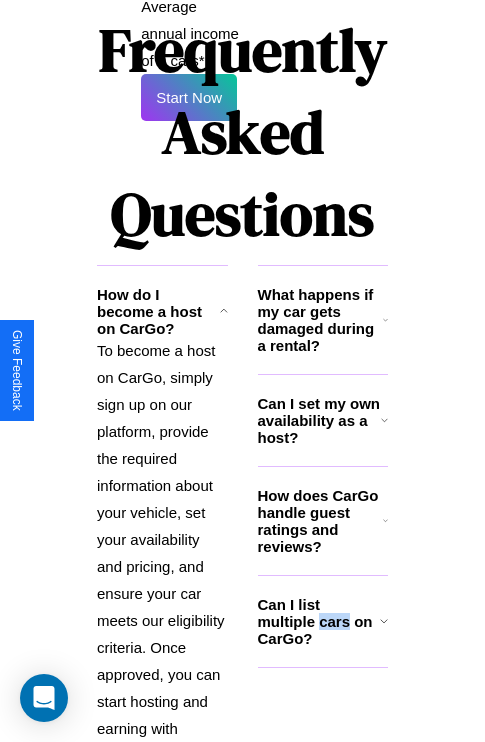 scroll, scrollTop: 3490, scrollLeft: 0, axis: vertical 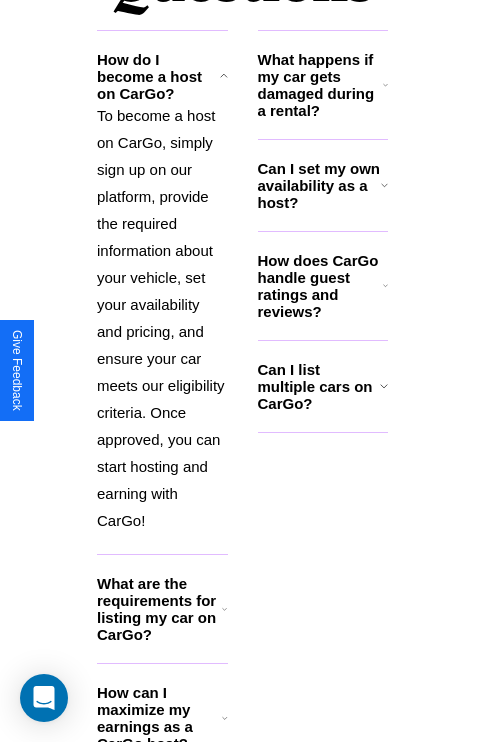 click on "How can I maximize my earnings as a CarGo host?" at bounding box center (159, 718) 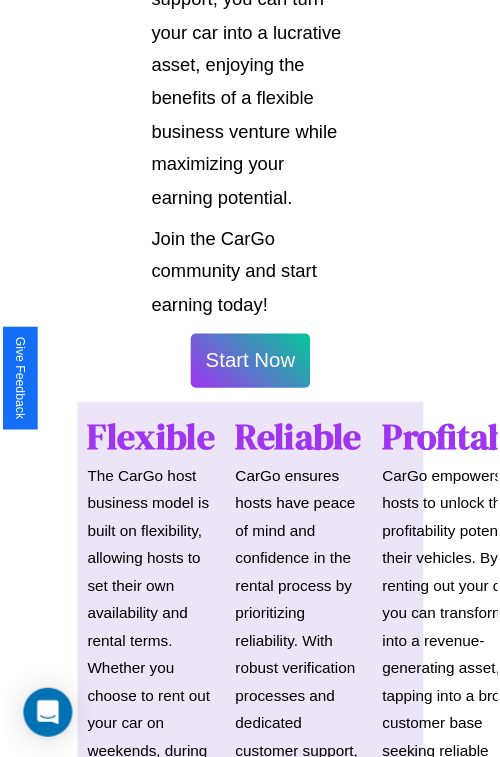 scroll, scrollTop: 1417, scrollLeft: 0, axis: vertical 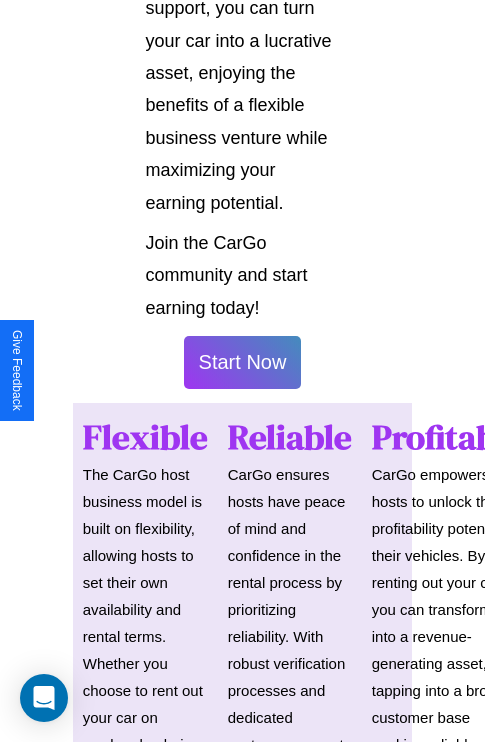click on "Start Now" at bounding box center (243, 362) 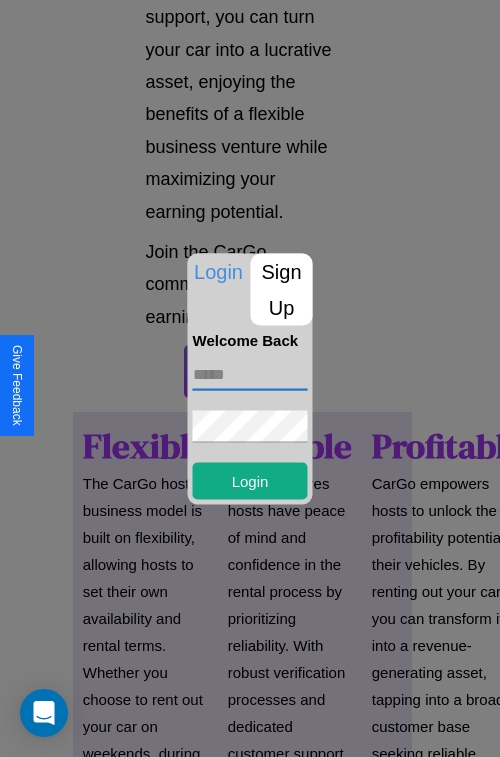 click at bounding box center [250, 374] 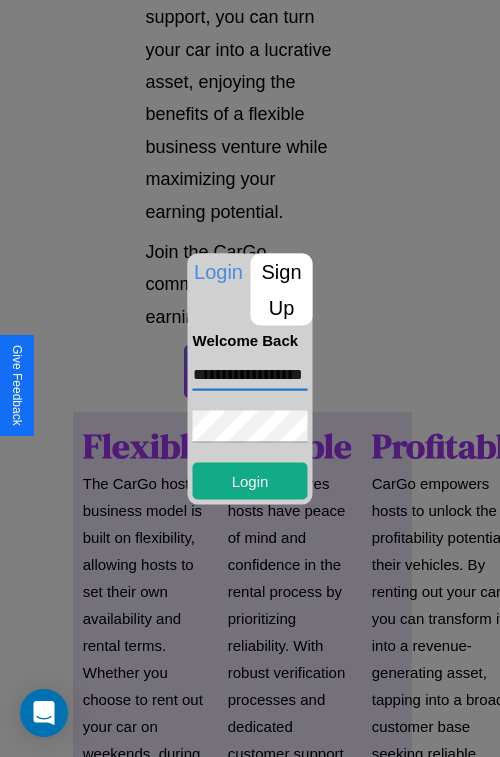 scroll, scrollTop: 0, scrollLeft: 40, axis: horizontal 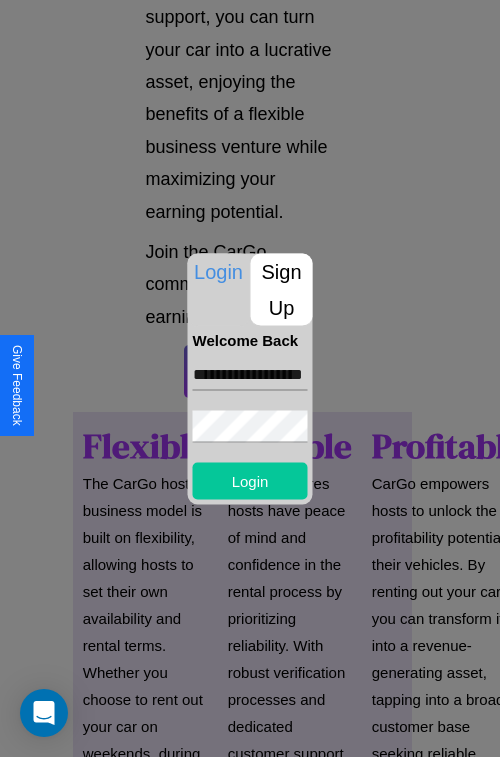 click on "Login" at bounding box center (250, 480) 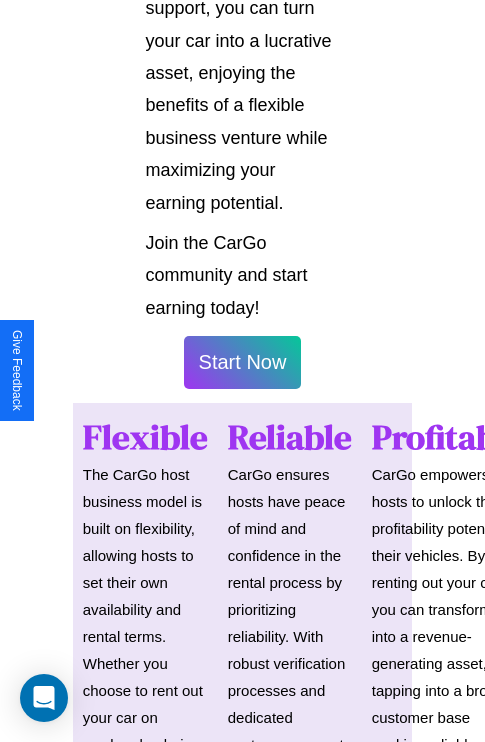 scroll, scrollTop: 1419, scrollLeft: 0, axis: vertical 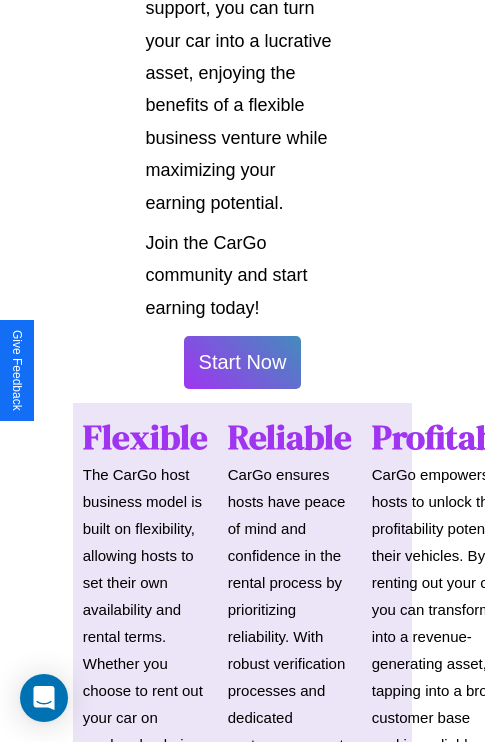 click on "Start Now" at bounding box center [243, 362] 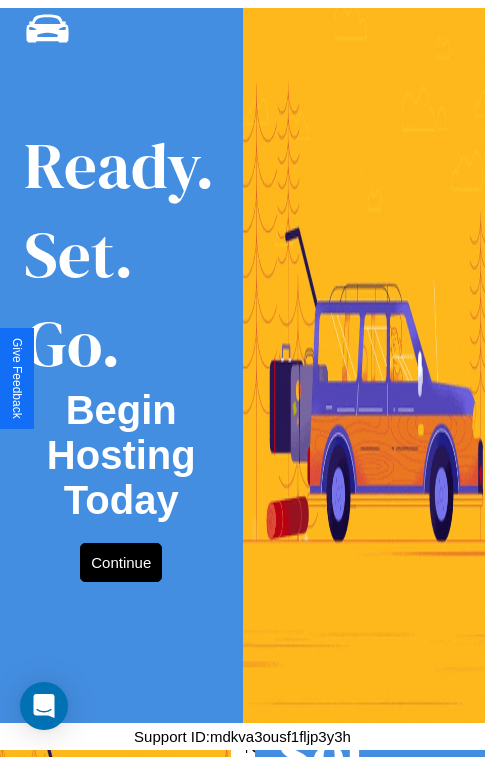scroll, scrollTop: 0, scrollLeft: 0, axis: both 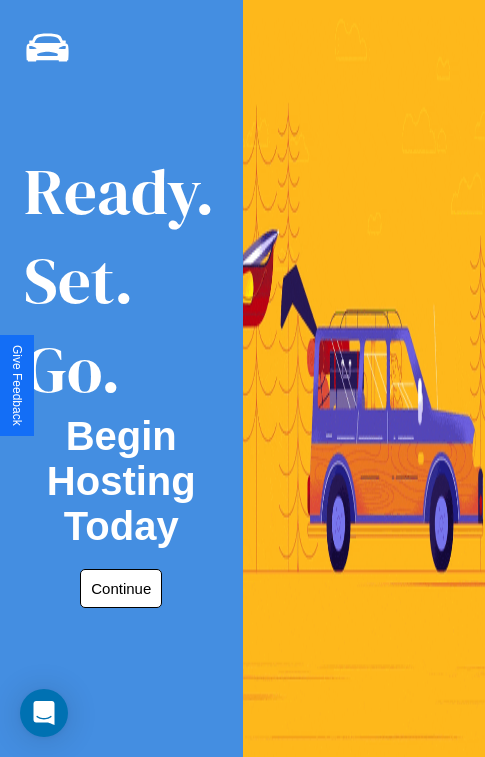 click on "Continue" at bounding box center (121, 588) 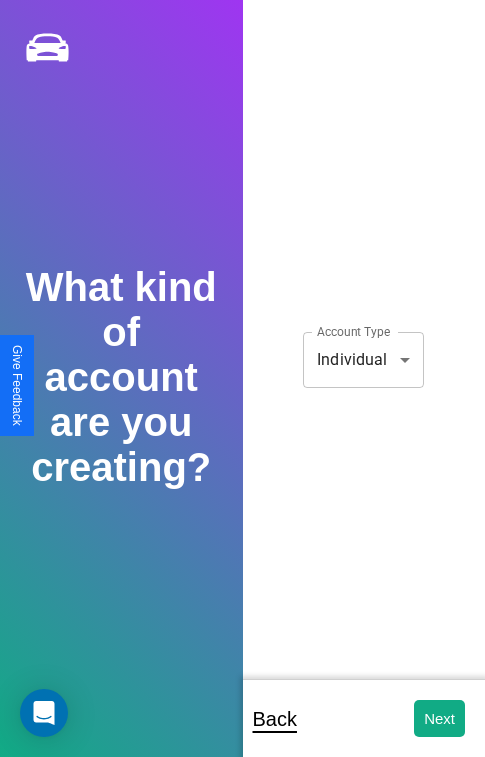 click on "**********" at bounding box center [242, 392] 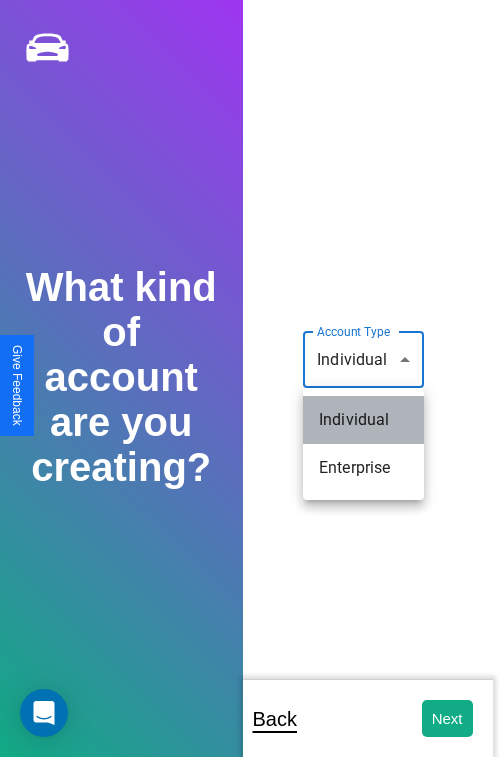 click on "Individual" at bounding box center [363, 420] 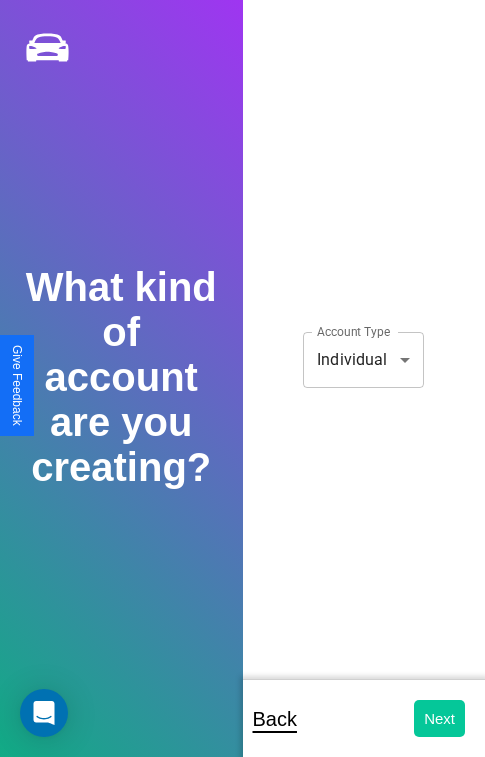 click on "Next" at bounding box center (439, 718) 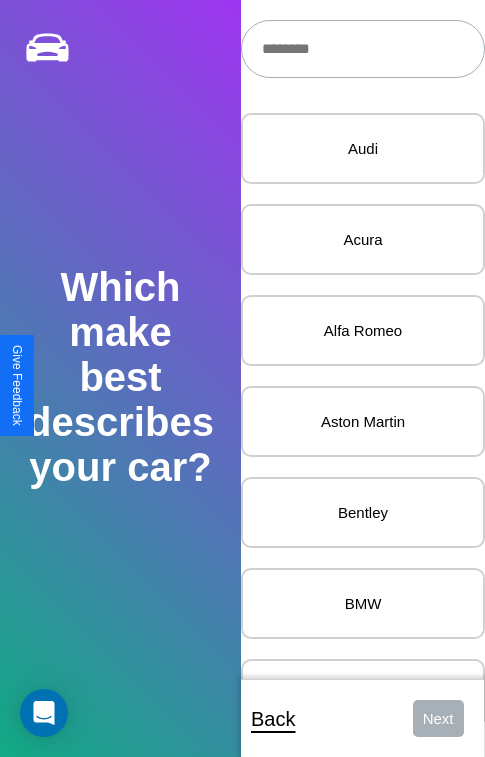 scroll, scrollTop: 24, scrollLeft: 0, axis: vertical 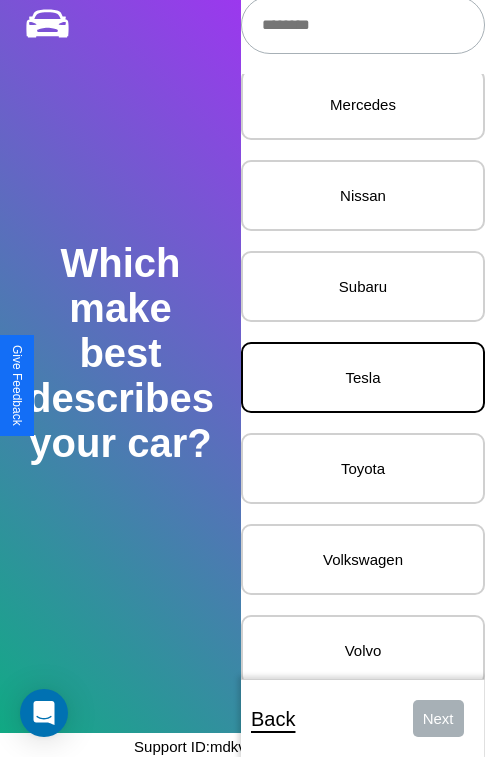 click on "Tesla" at bounding box center [363, 377] 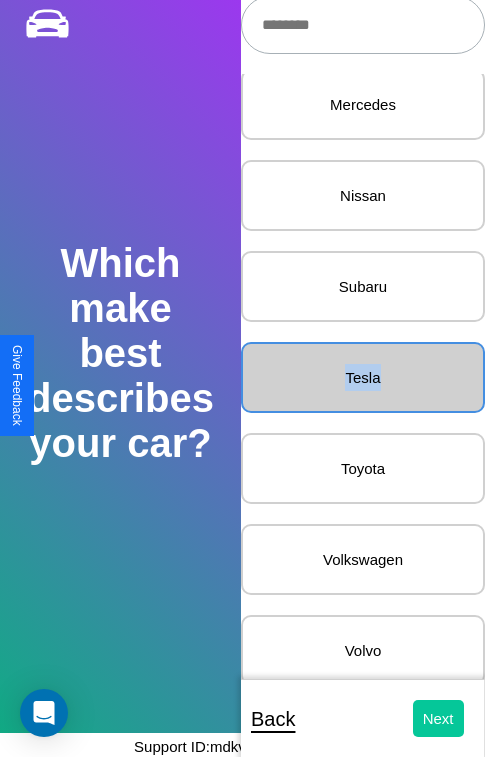 click on "Next" at bounding box center [438, 718] 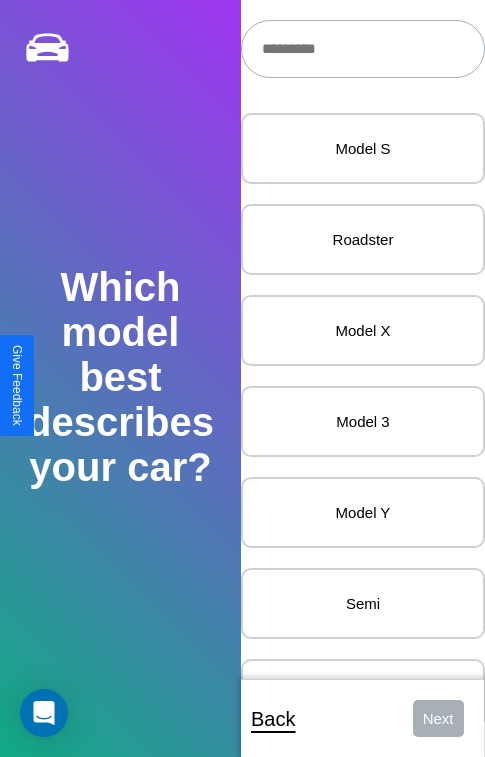 scroll, scrollTop: 27, scrollLeft: 0, axis: vertical 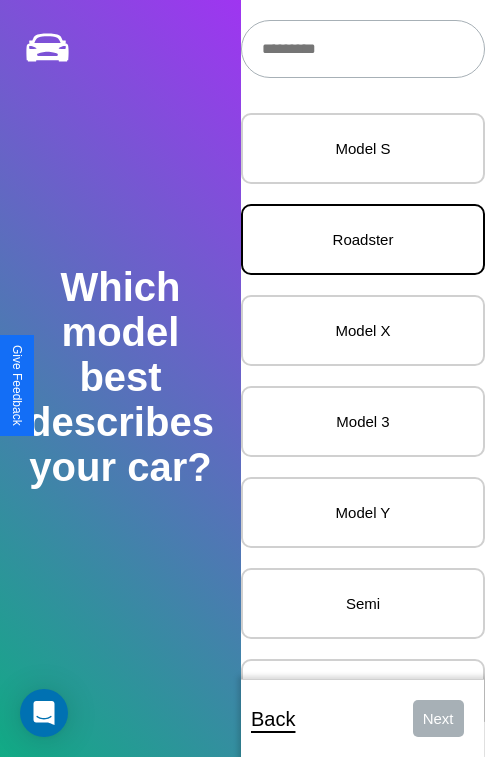 click on "Roadster" at bounding box center (363, 239) 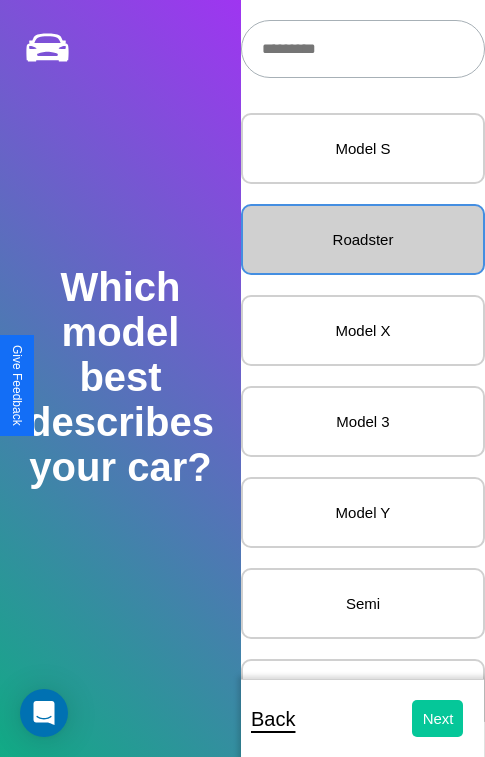 click on "Next" at bounding box center [438, 718] 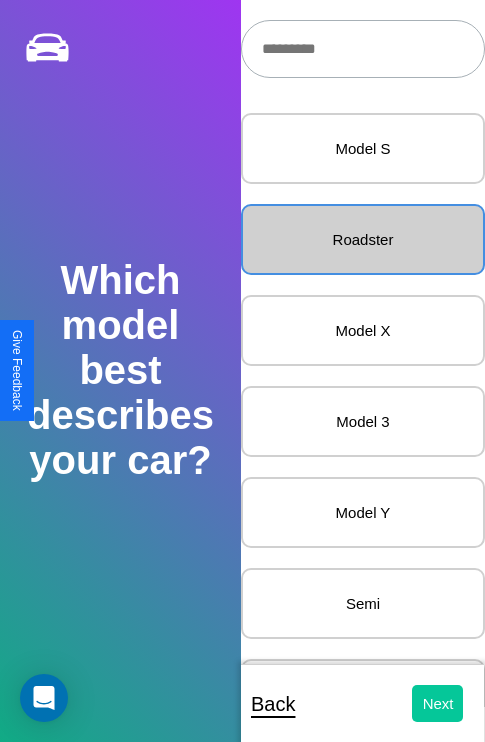 select on "*****" 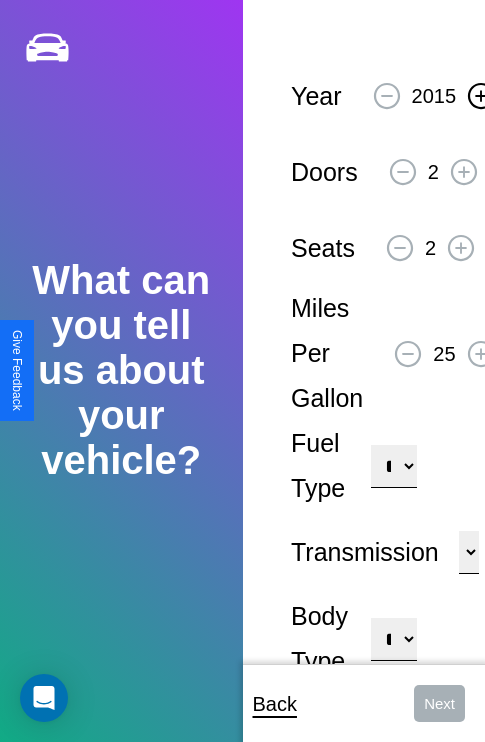 click 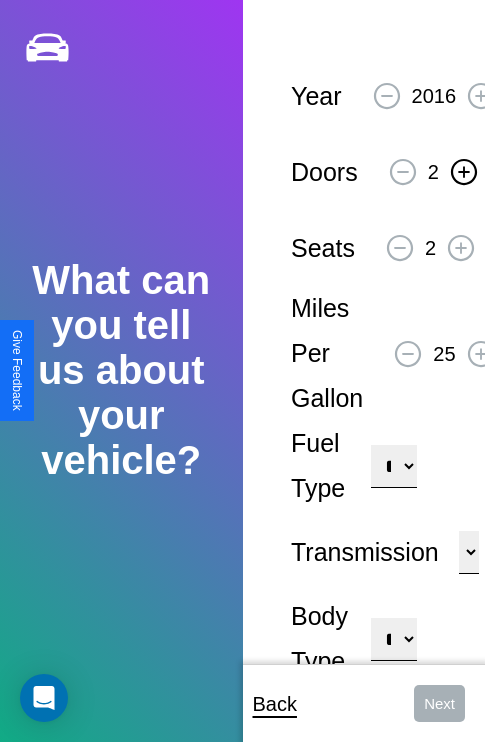 click 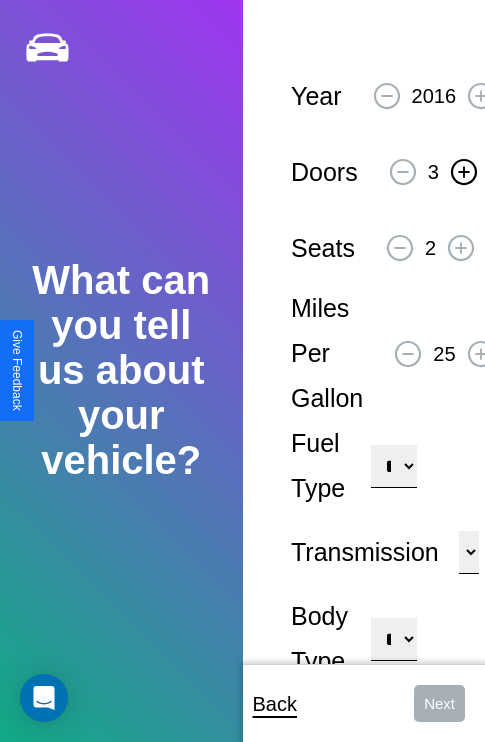 click 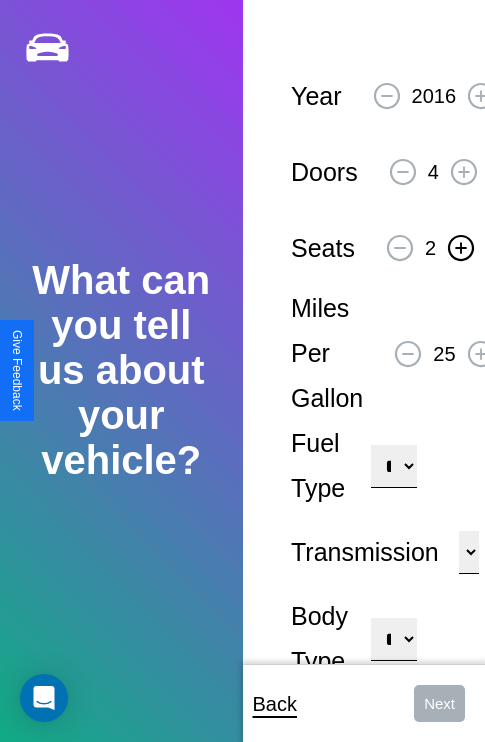 click 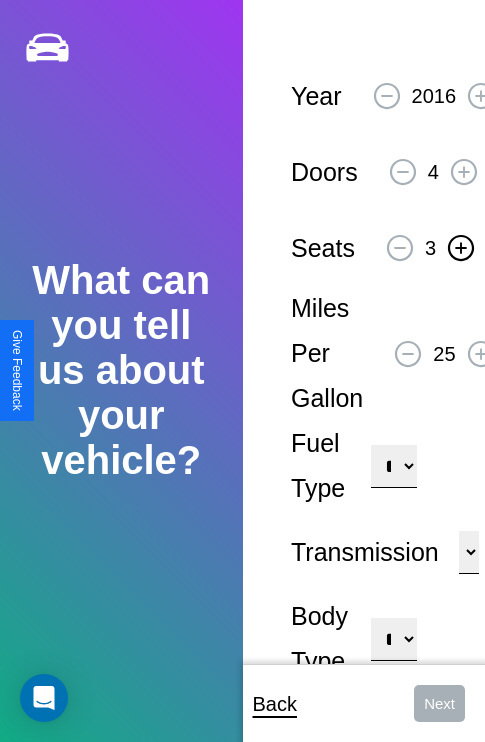 click 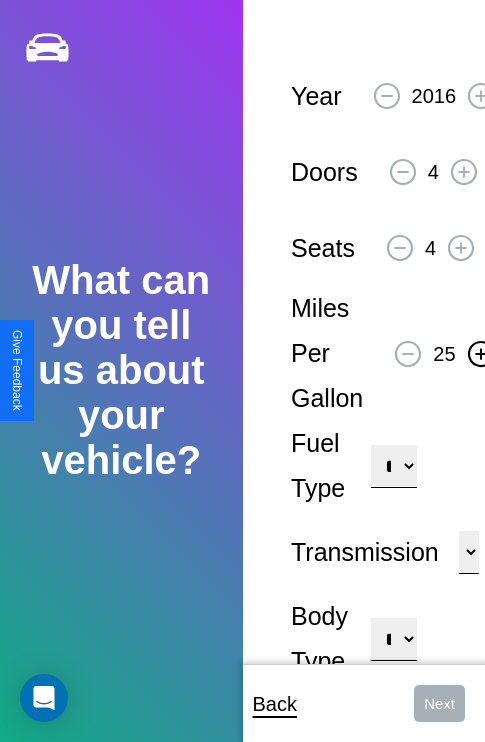 click 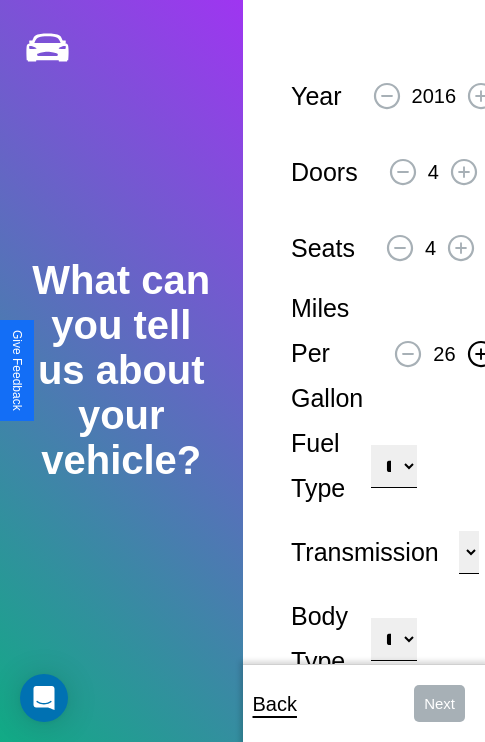 click on "**********" at bounding box center [393, 466] 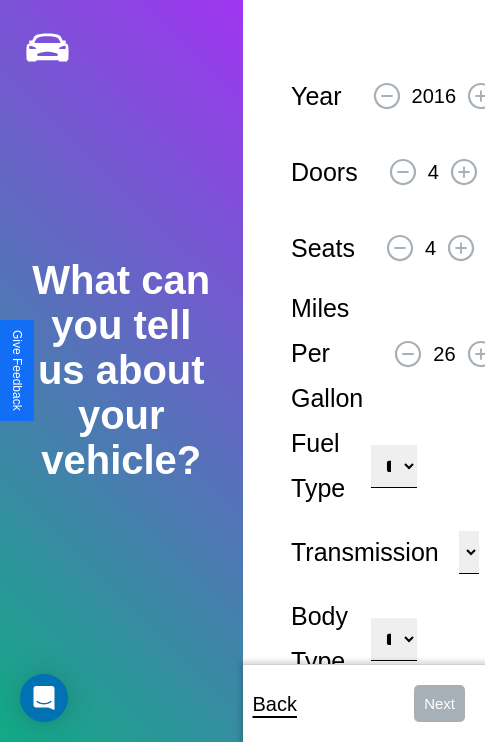 select on "********" 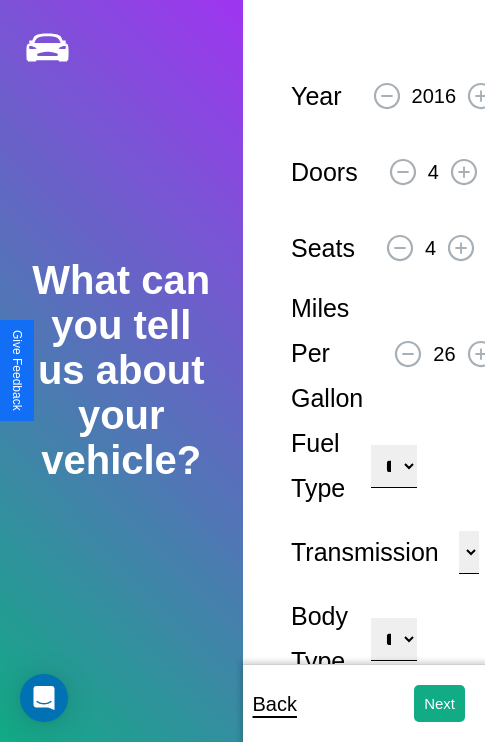 click on "**********" at bounding box center [393, 639] 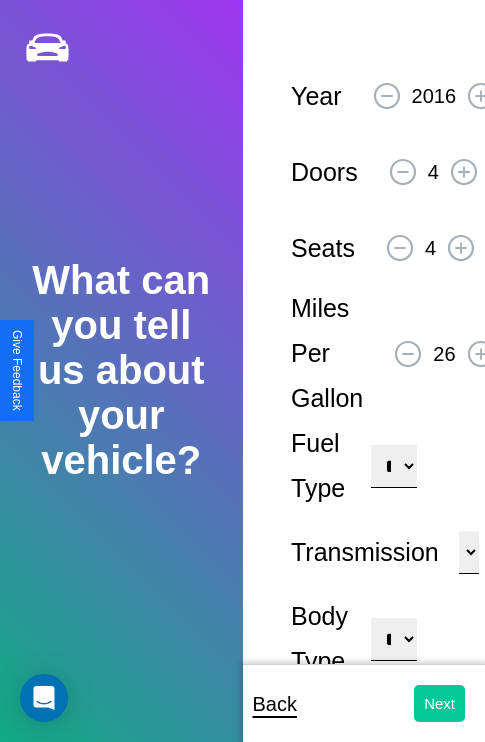 click on "Next" at bounding box center (439, 703) 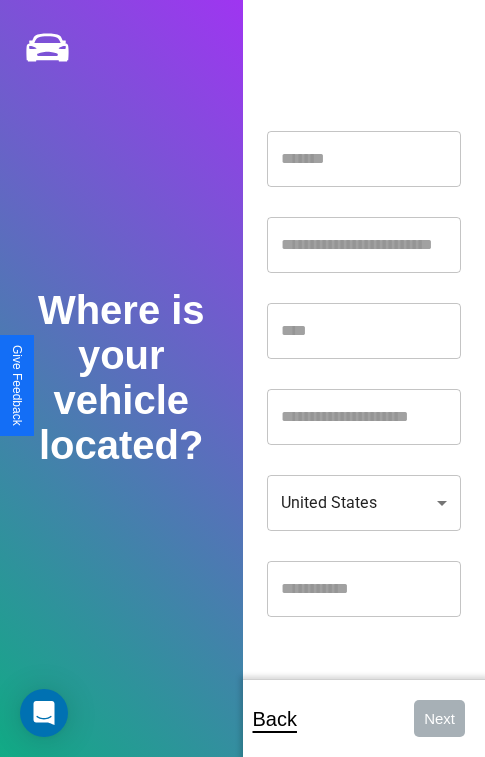 click at bounding box center (364, 159) 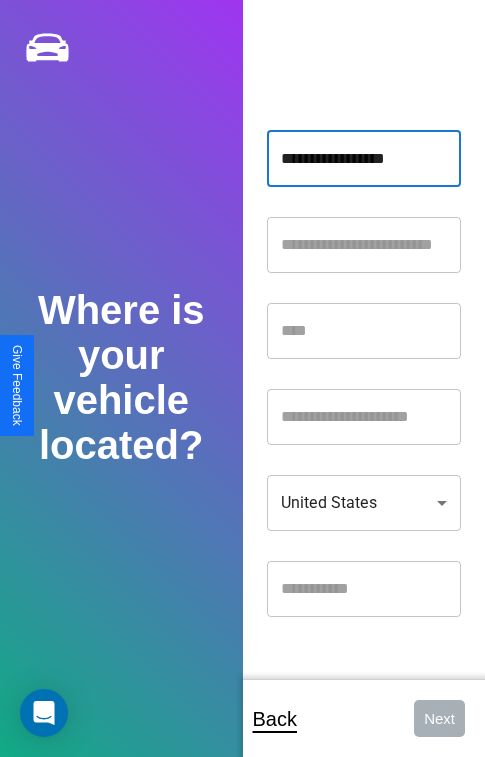 type on "**********" 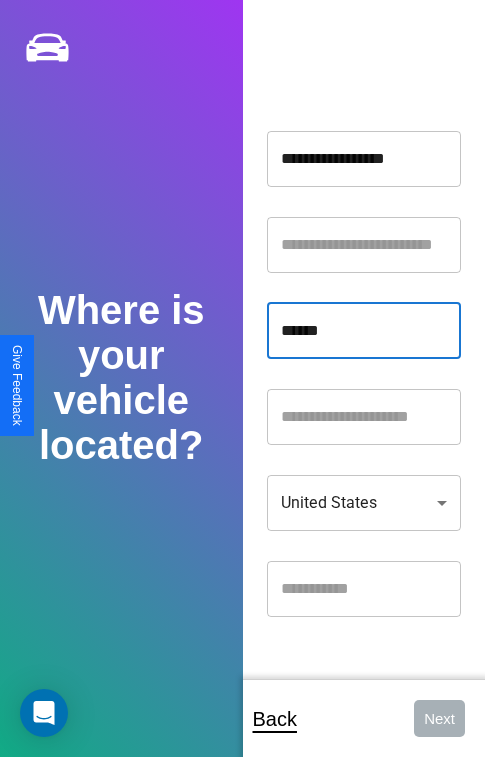 type on "******" 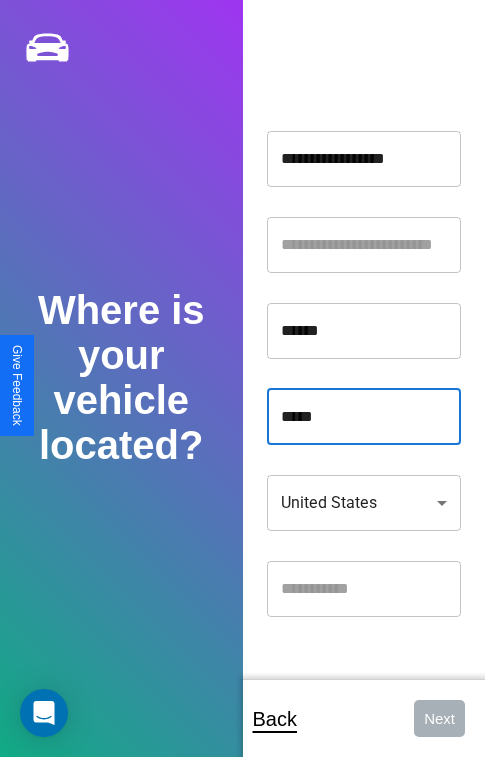 type on "*****" 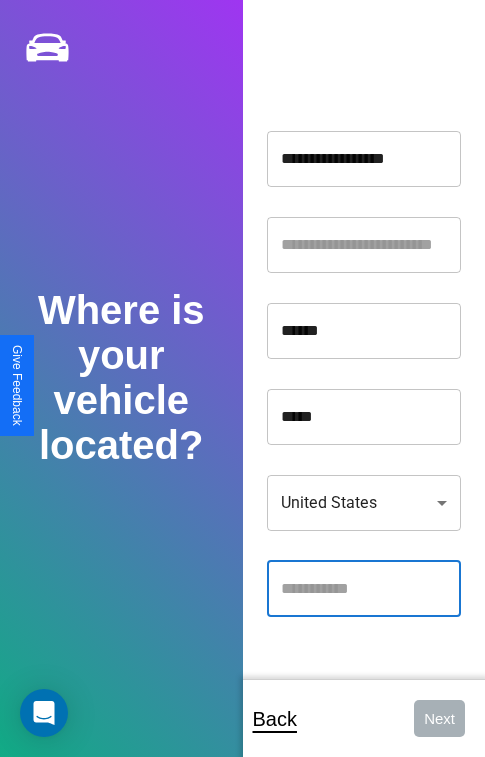 click at bounding box center [364, 589] 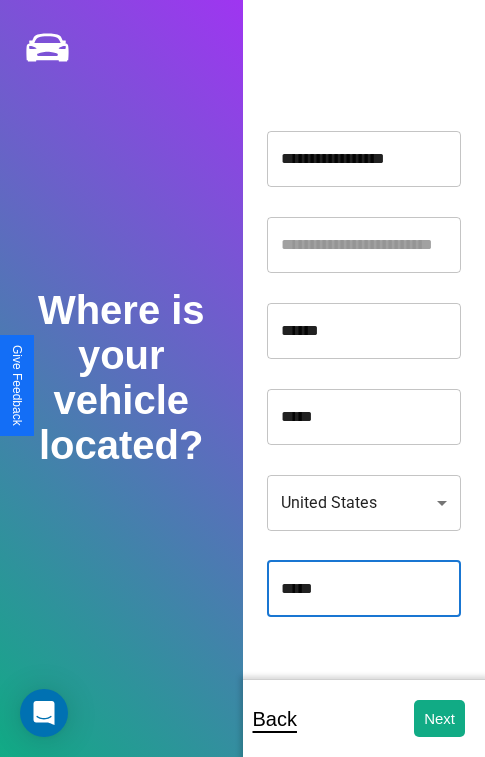 type on "*****" 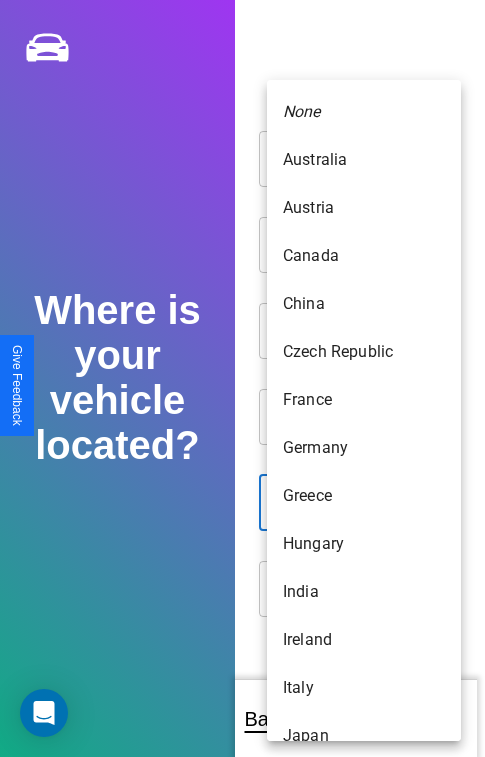 click on "United States" at bounding box center [364, 1168] 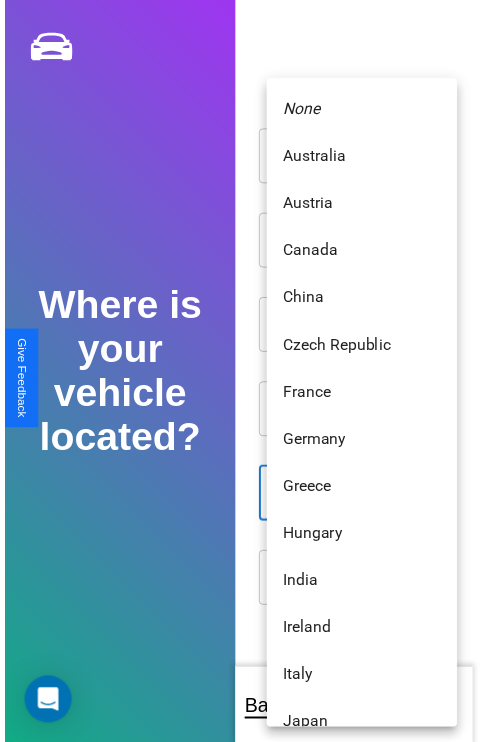 scroll, scrollTop: 459, scrollLeft: 0, axis: vertical 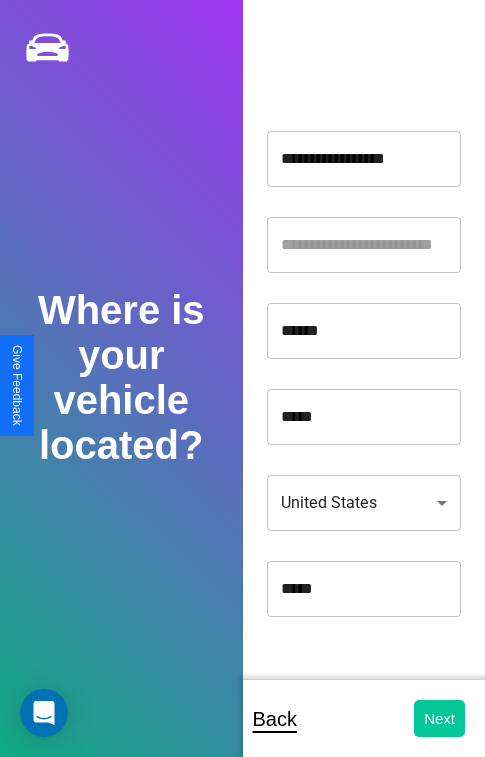 click on "Next" at bounding box center [439, 718] 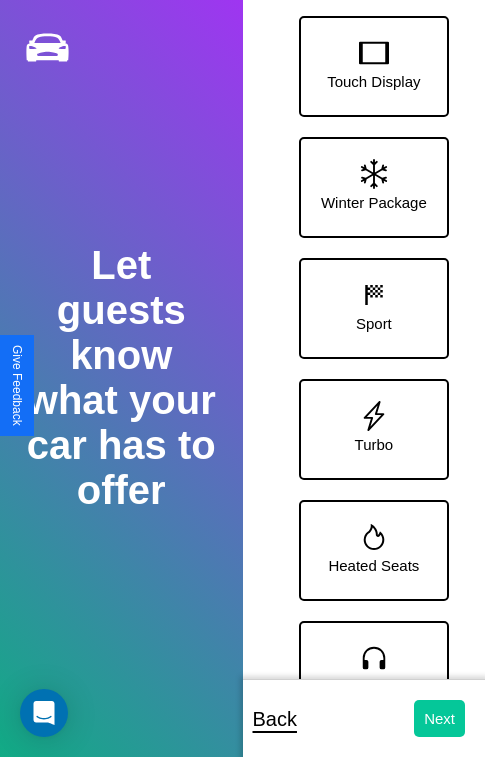 click on "Next" at bounding box center (439, 718) 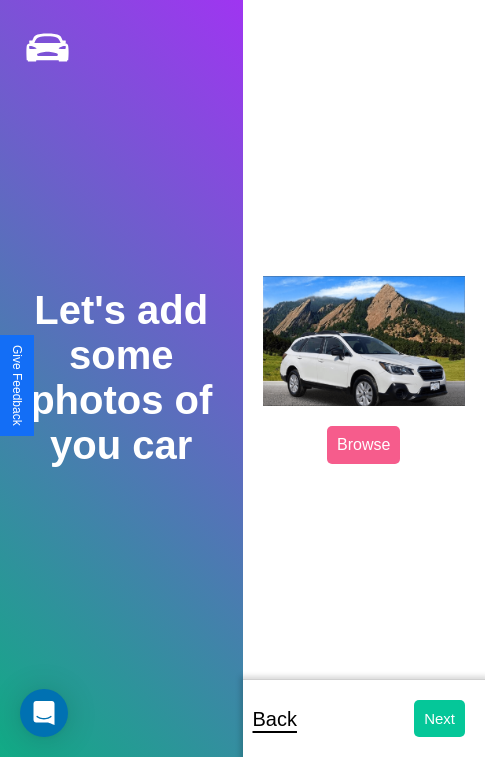 click on "Next" at bounding box center [439, 718] 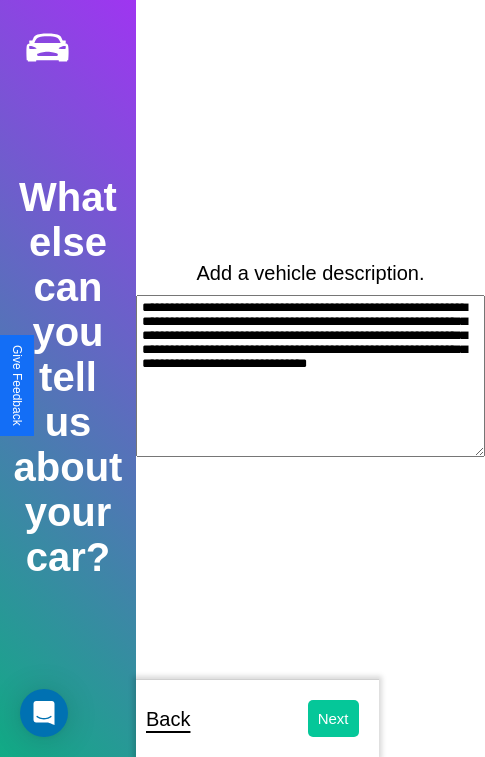 type on "**********" 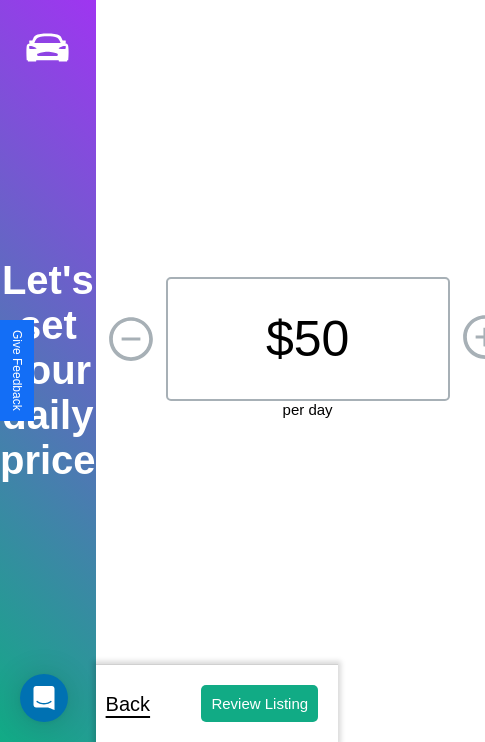 click on "$ 50" at bounding box center [308, 339] 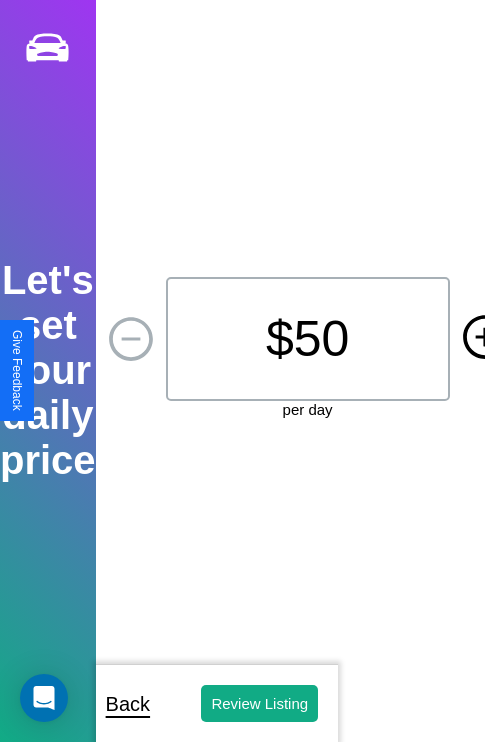 click 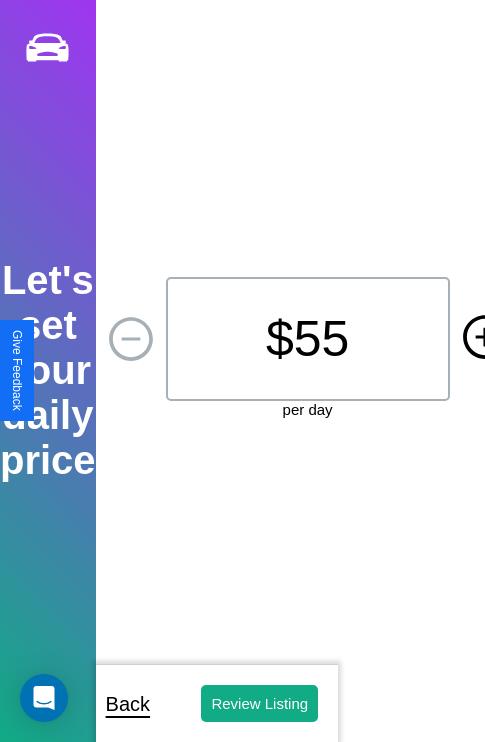 click 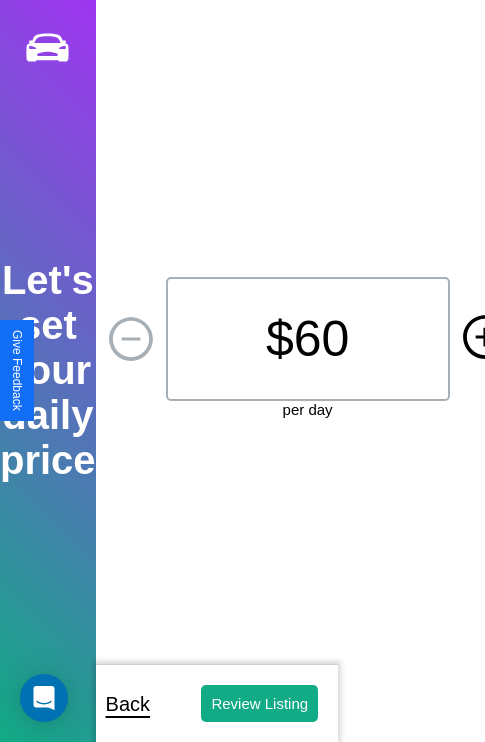 click 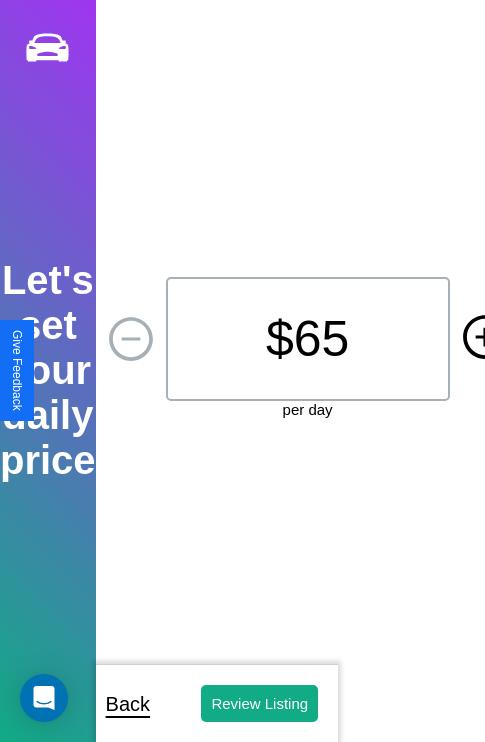 click 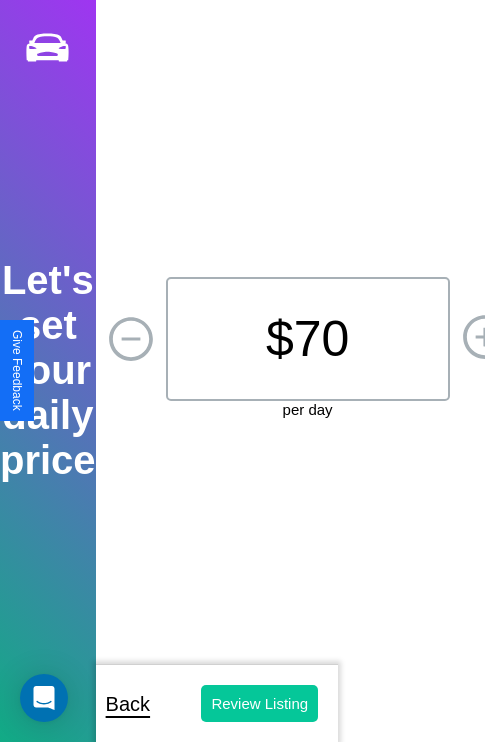 click on "Review Listing" at bounding box center [259, 703] 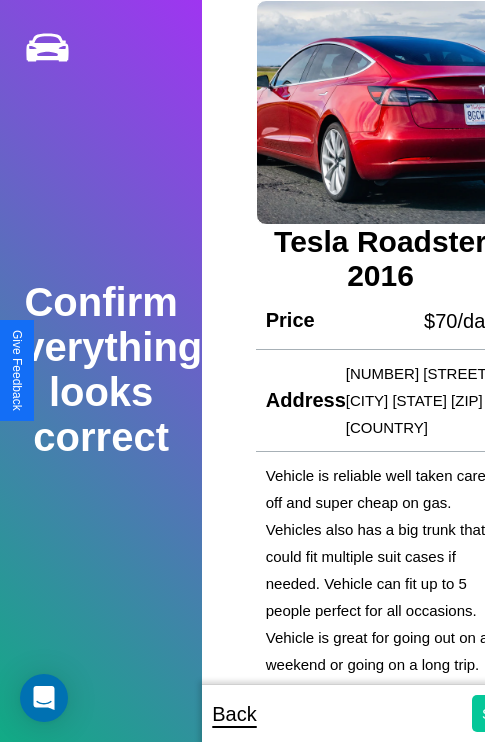 click on "Submit" at bounding box center [505, 713] 